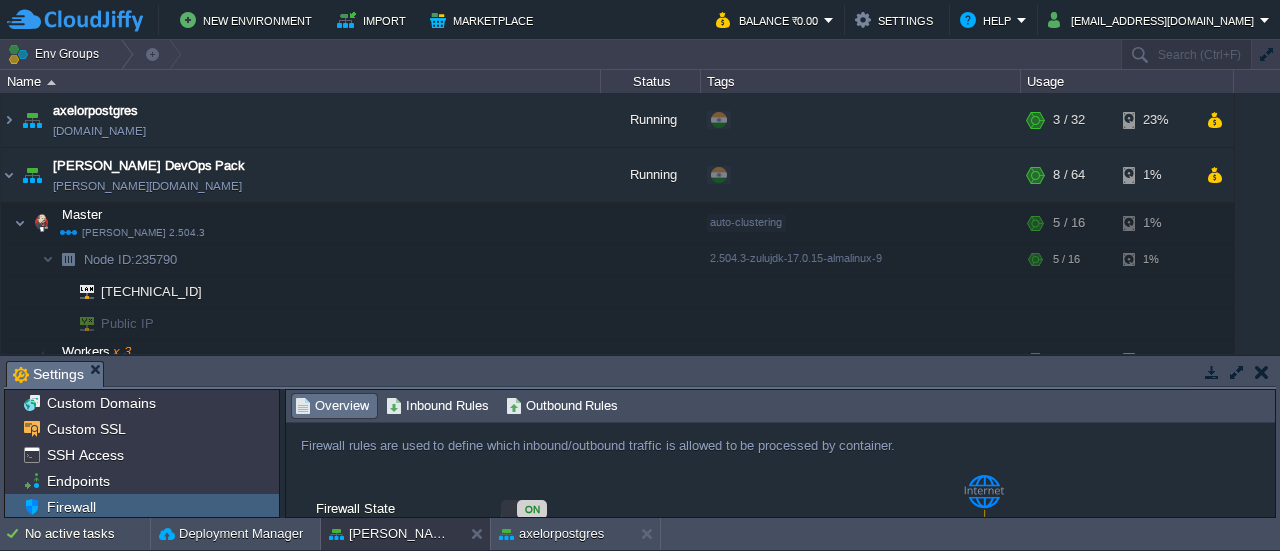 scroll, scrollTop: 0, scrollLeft: 0, axis: both 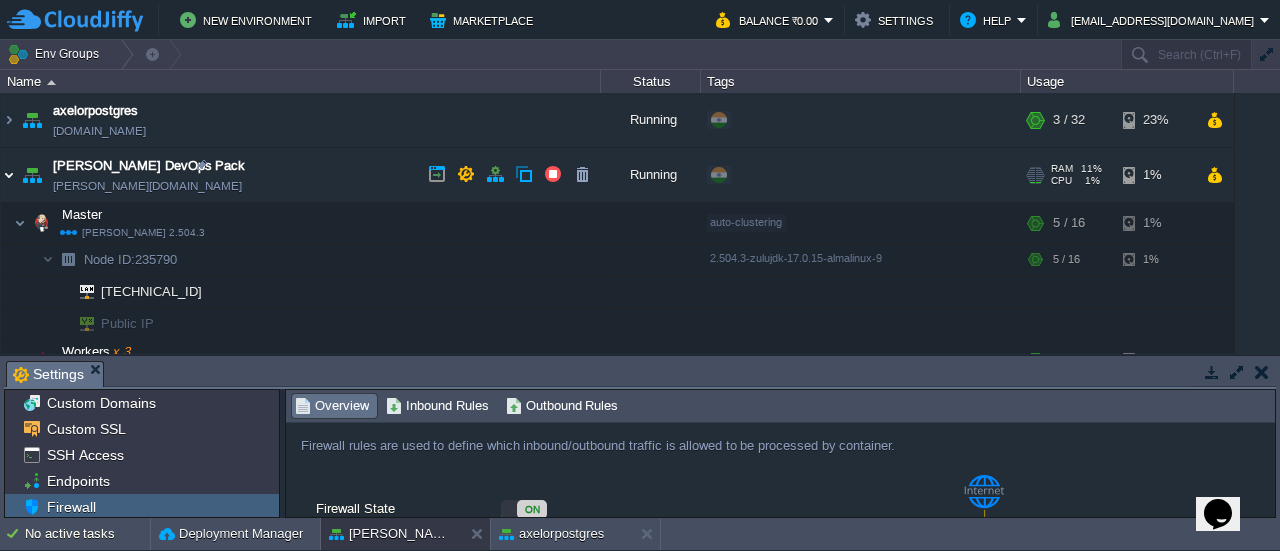 click at bounding box center (9, 175) 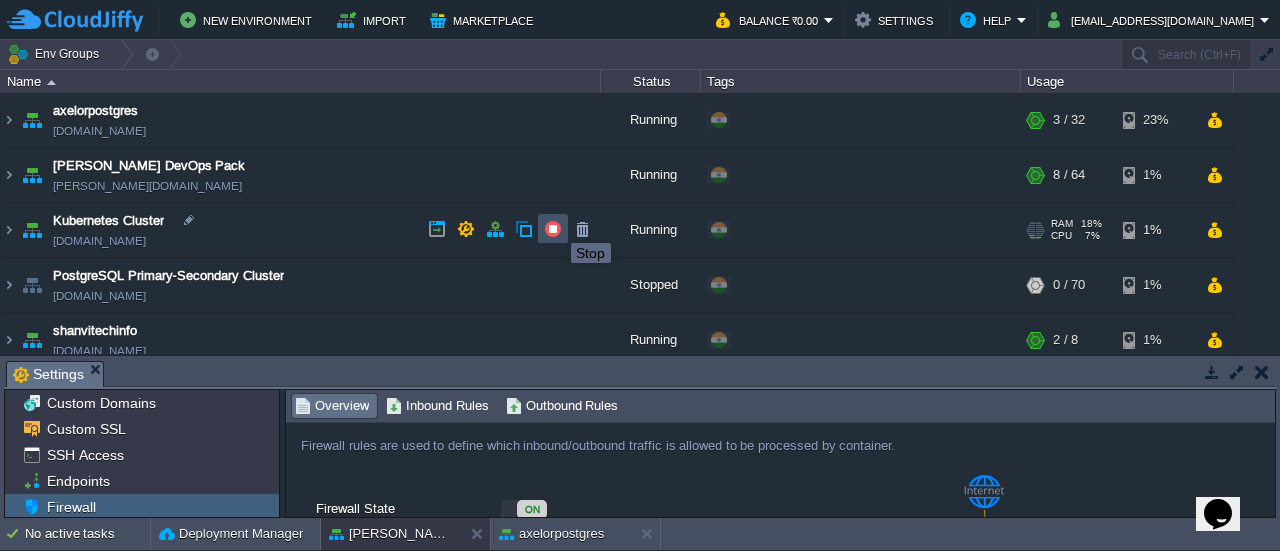 click at bounding box center [553, 229] 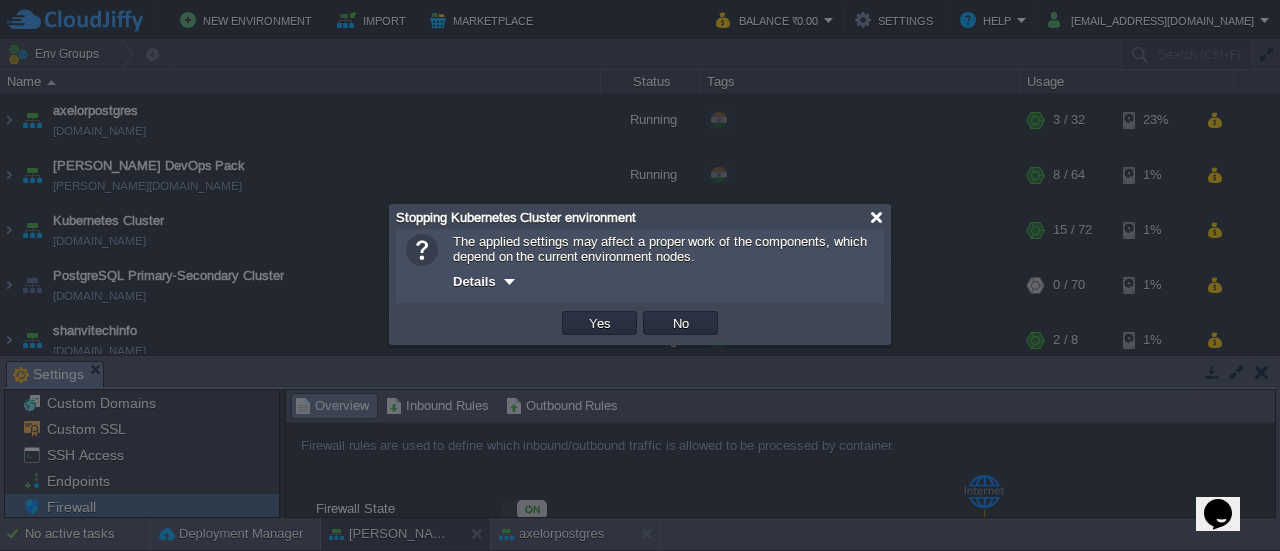 click at bounding box center (876, 217) 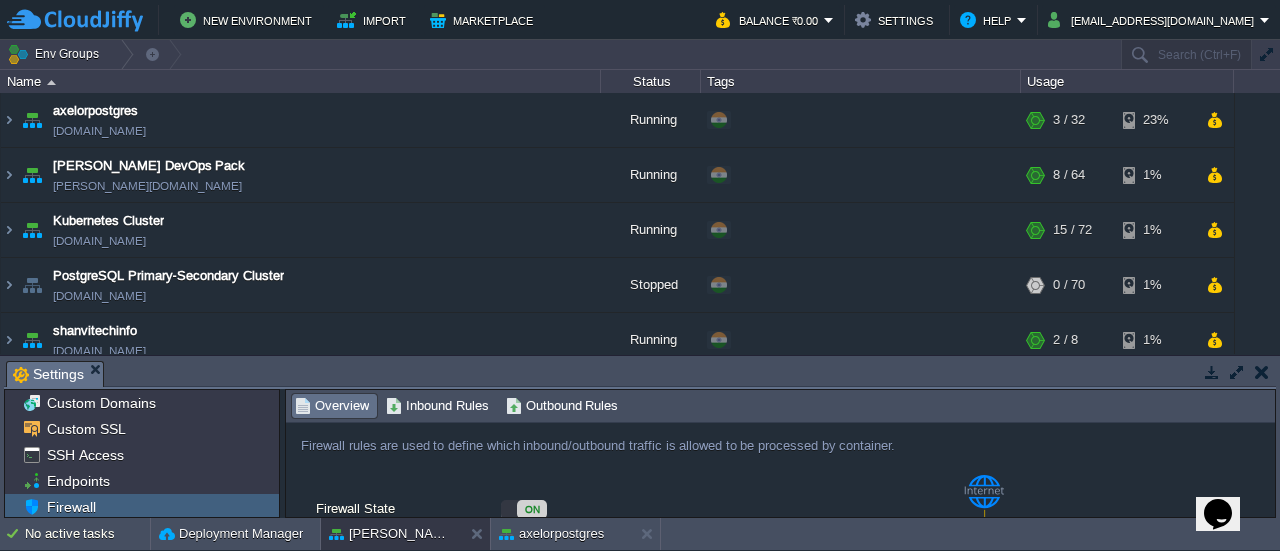 scroll, scrollTop: 12, scrollLeft: 0, axis: vertical 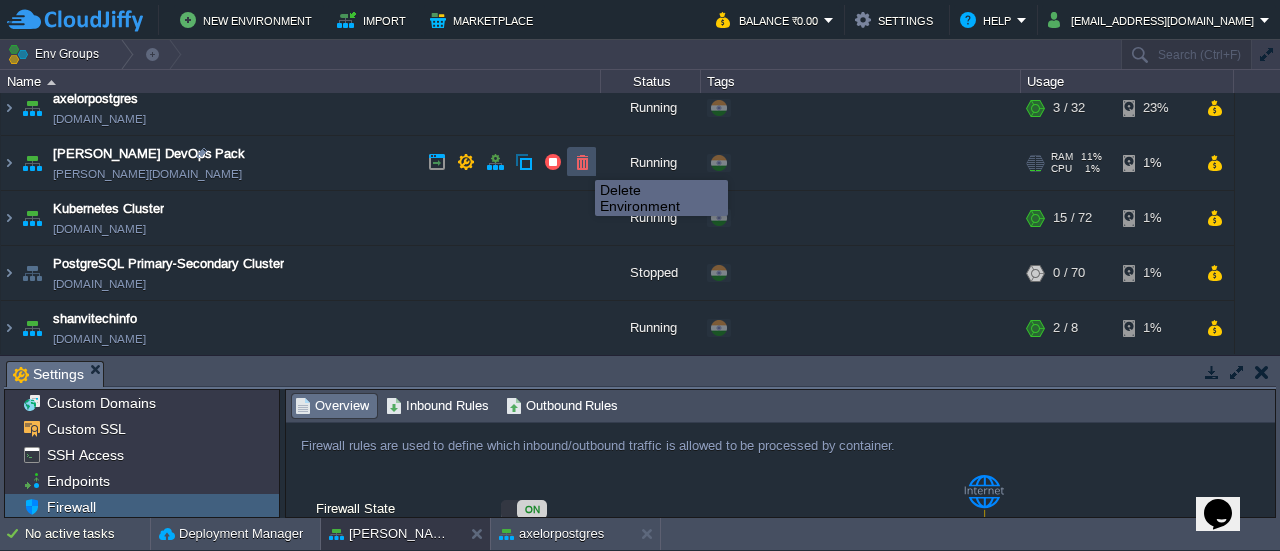 click at bounding box center [582, 162] 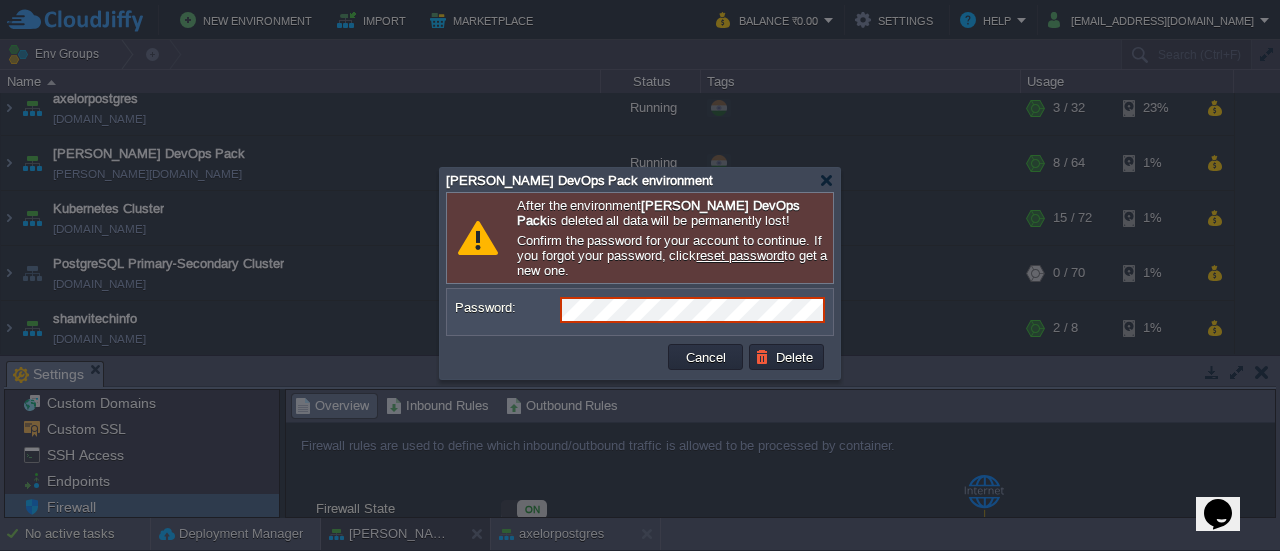 click on "Password: [SECURITY_DATA] Delete" at bounding box center [640, 333] 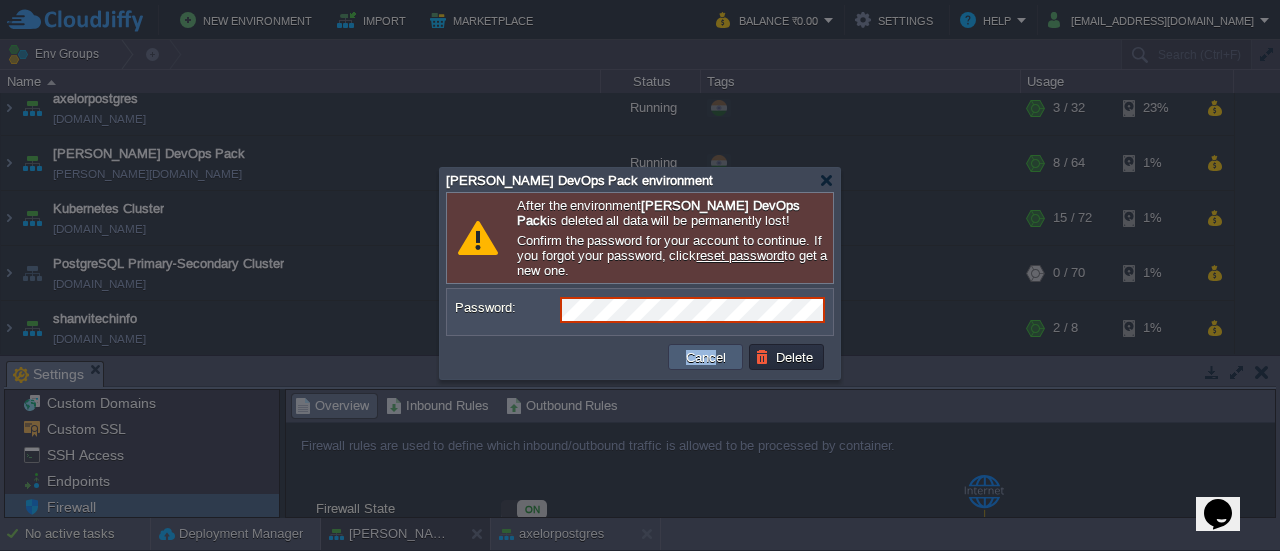 drag, startPoint x: 632, startPoint y: 369, endPoint x: 711, endPoint y: 362, distance: 79.30952 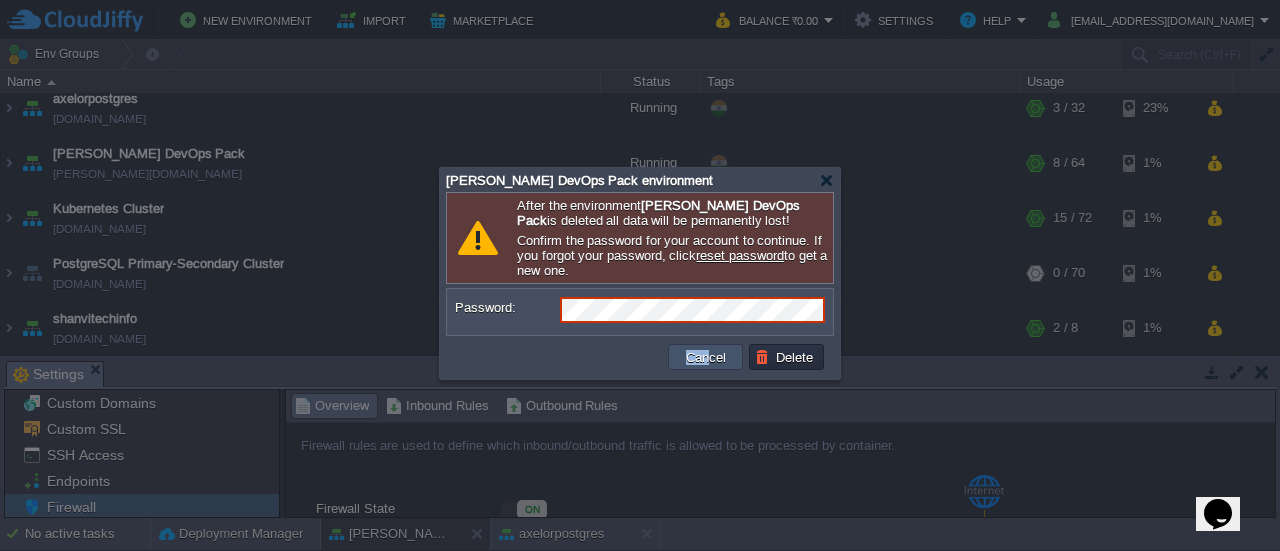 click on "Cancel" at bounding box center (706, 357) 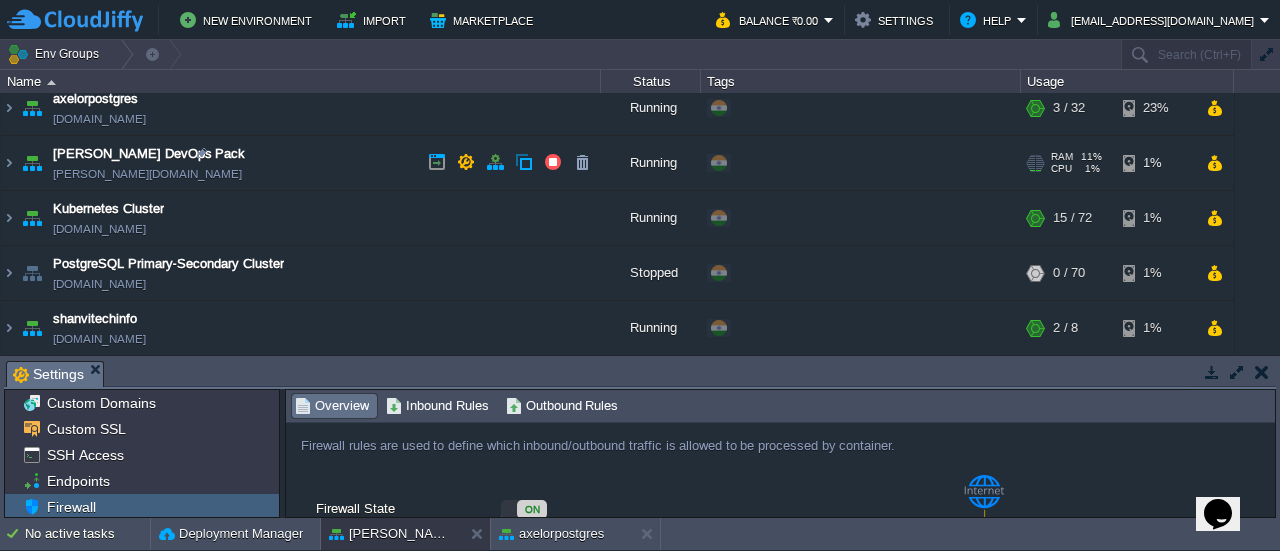 click on "[PERSON_NAME] DevOps Pack [PERSON_NAME][DOMAIN_NAME]" at bounding box center [301, 163] 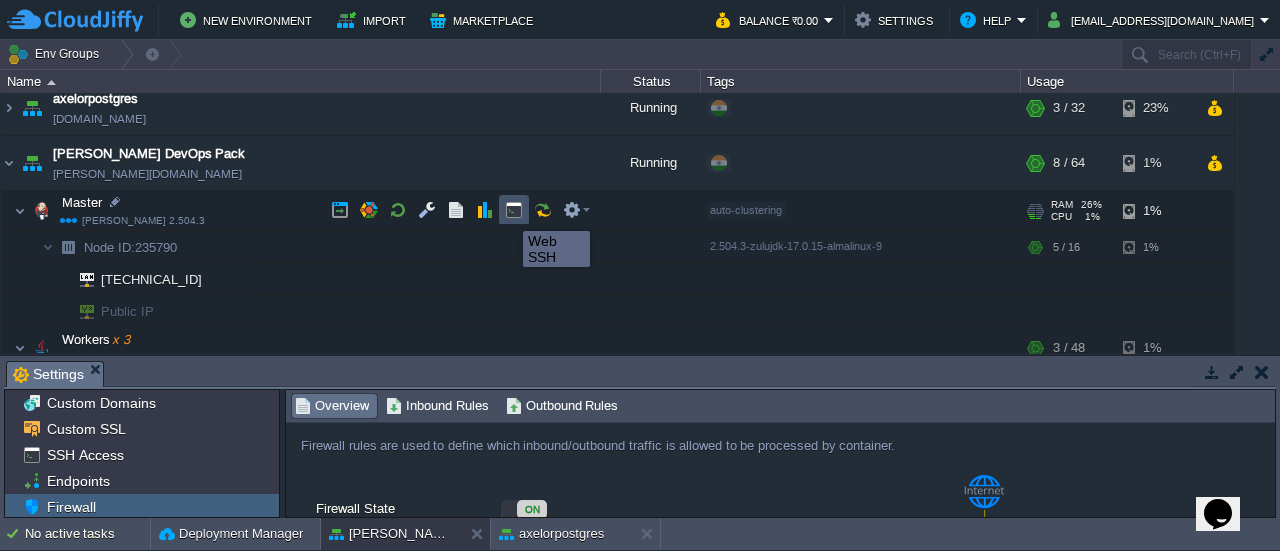 click at bounding box center (514, 210) 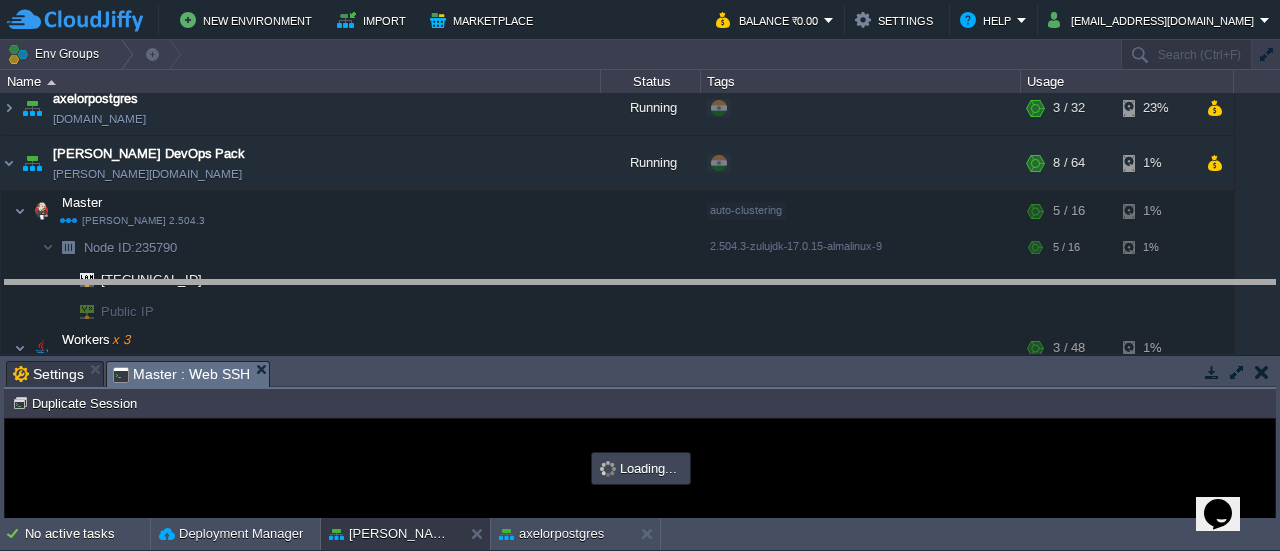 drag, startPoint x: 1128, startPoint y: 369, endPoint x: 1114, endPoint y: 276, distance: 94.04786 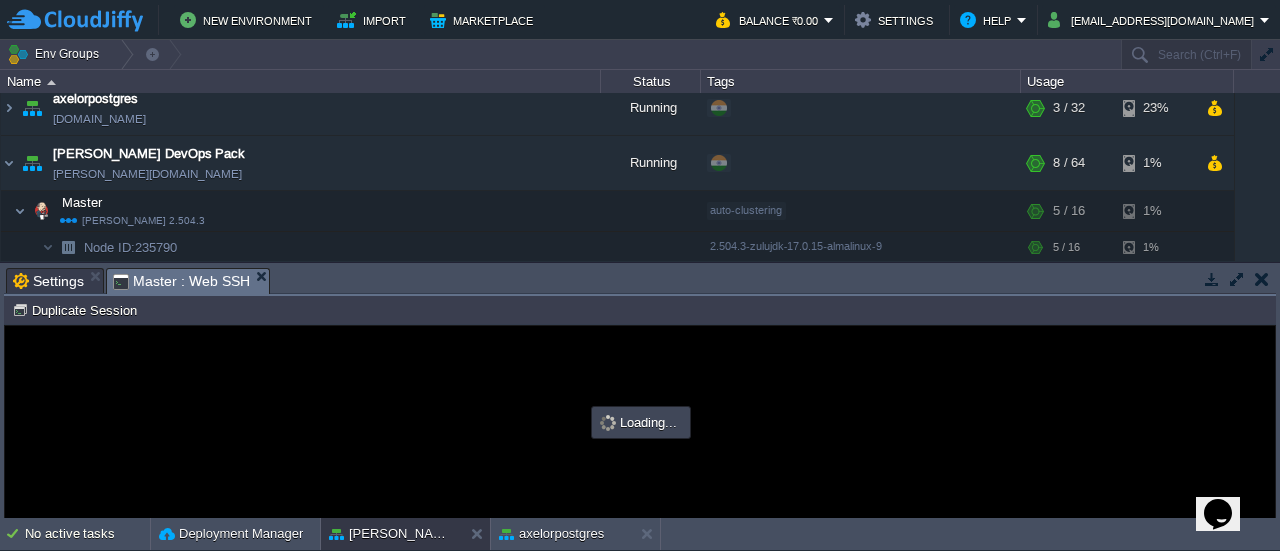 scroll, scrollTop: 0, scrollLeft: 0, axis: both 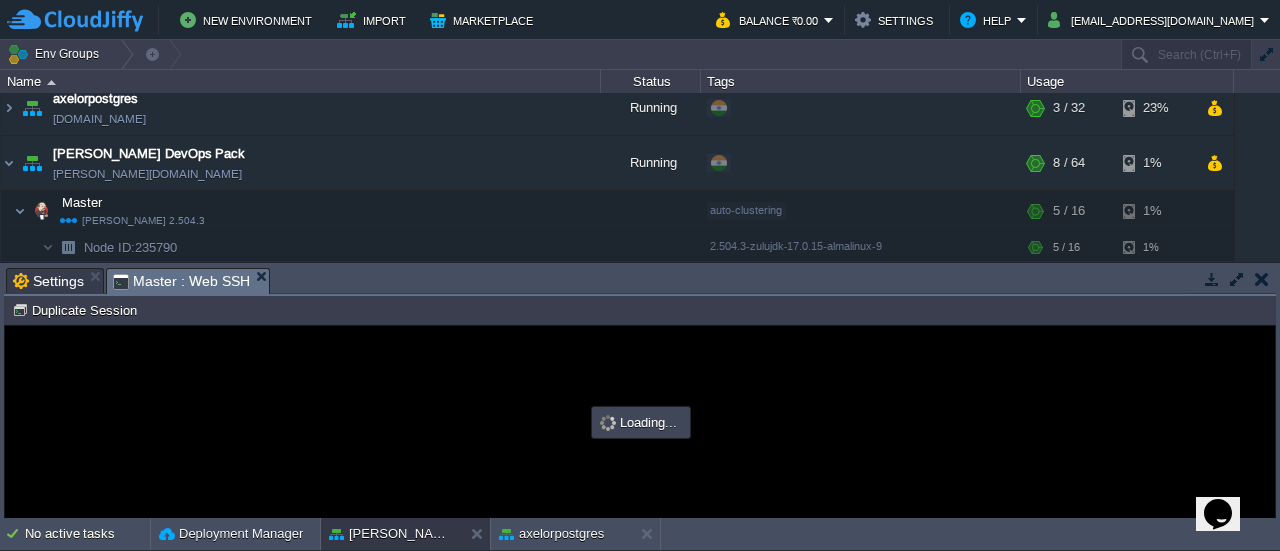 type on "#000000" 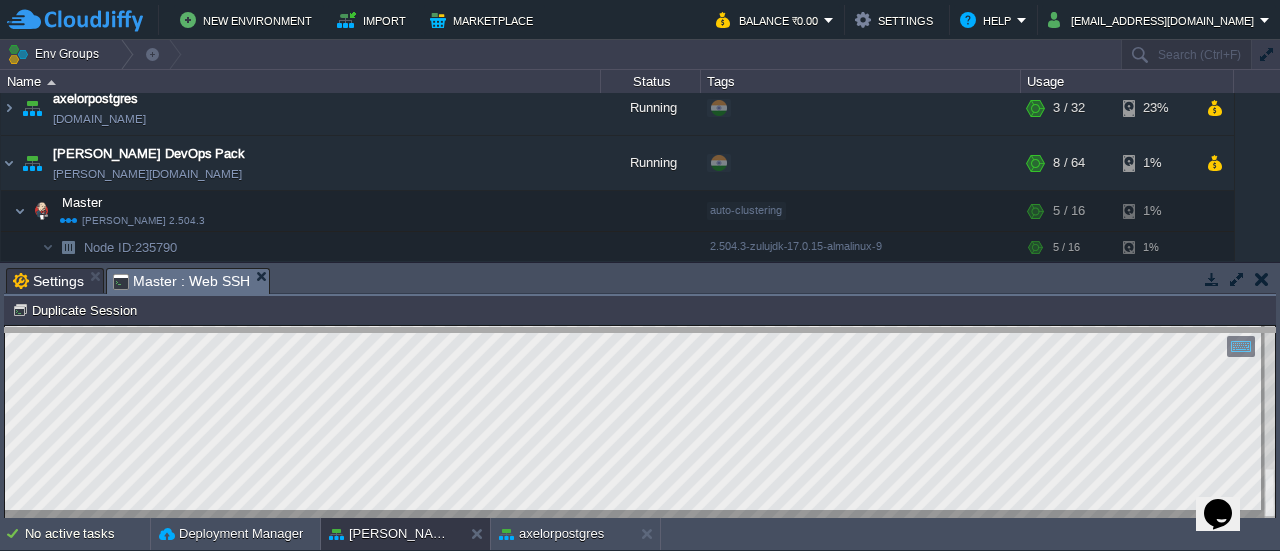 drag, startPoint x: 541, startPoint y: 276, endPoint x: 542, endPoint y: 335, distance: 59.008472 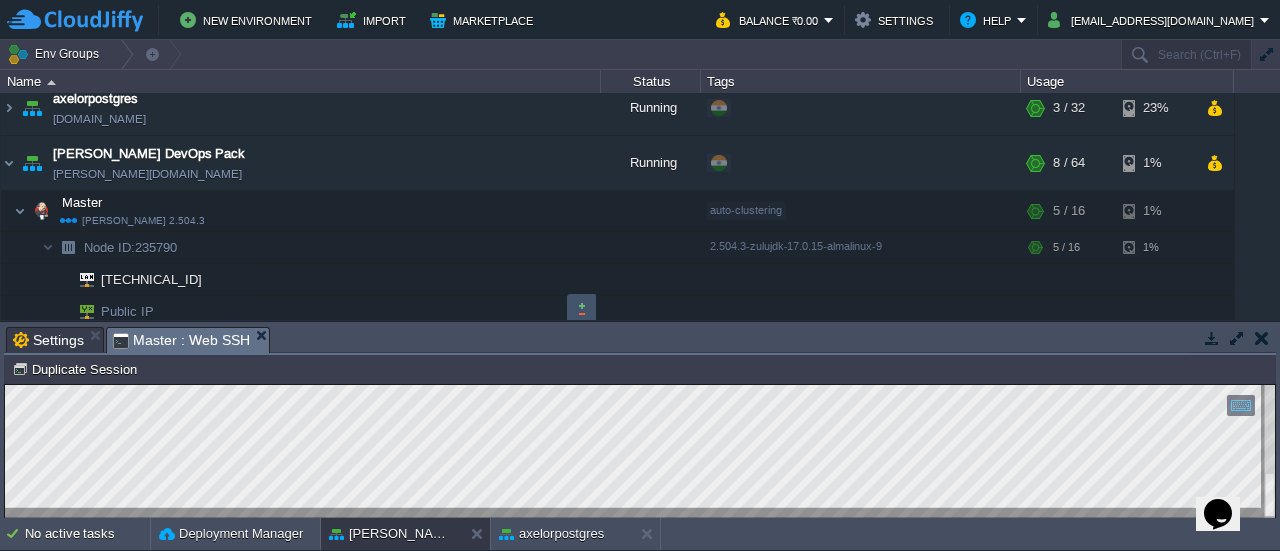 click at bounding box center [582, 309] 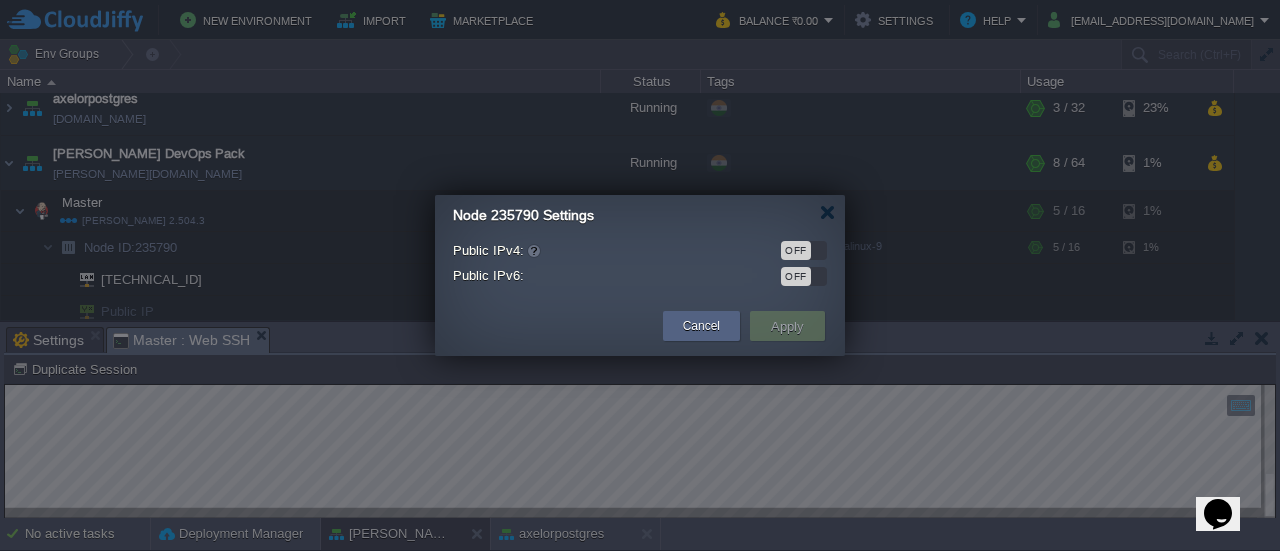 click on "OFF" at bounding box center [804, 250] 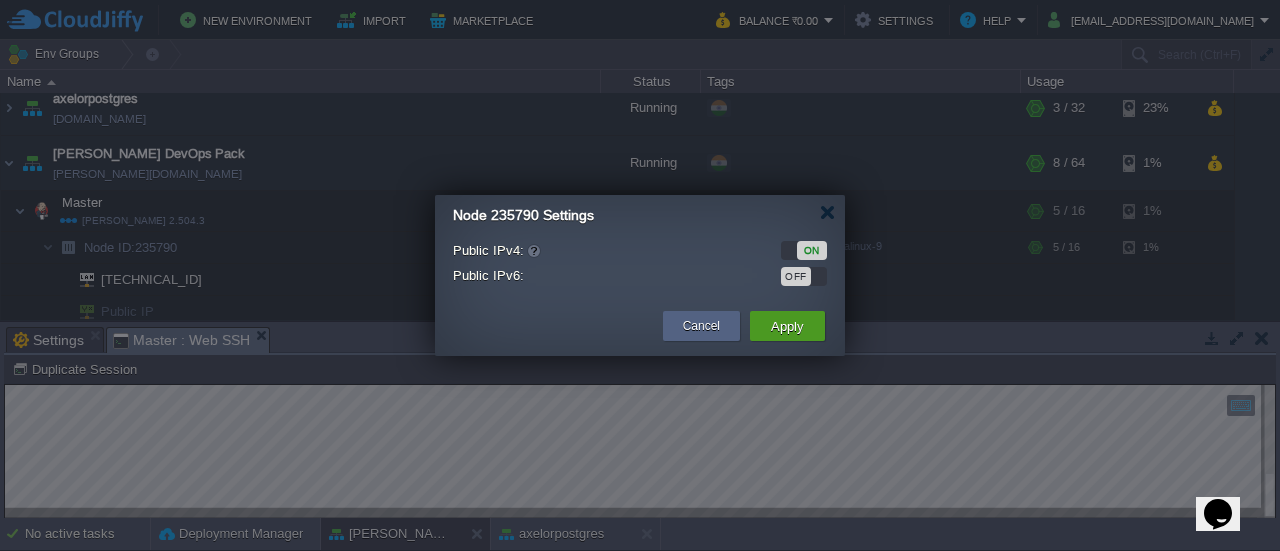 click on "Apply" at bounding box center (787, 326) 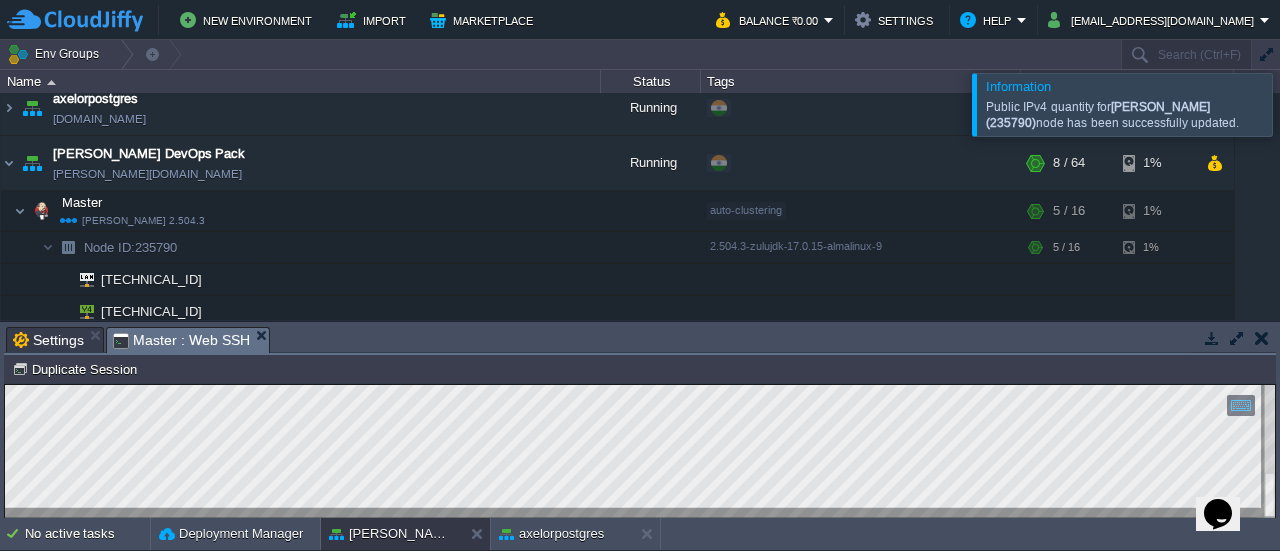click at bounding box center [1304, 104] 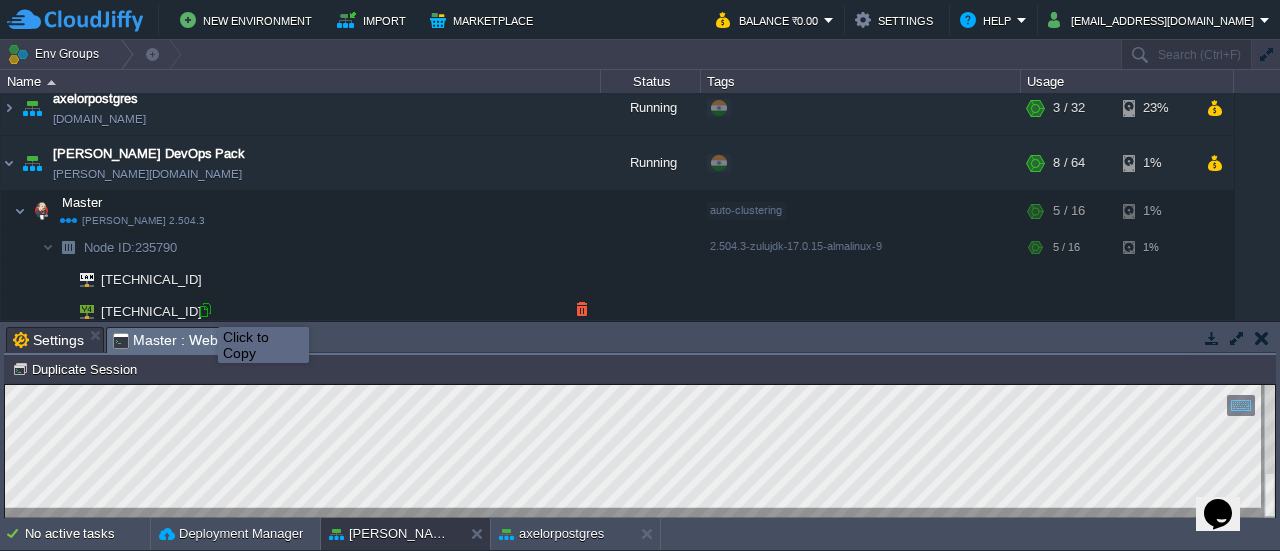 click at bounding box center (205, 310) 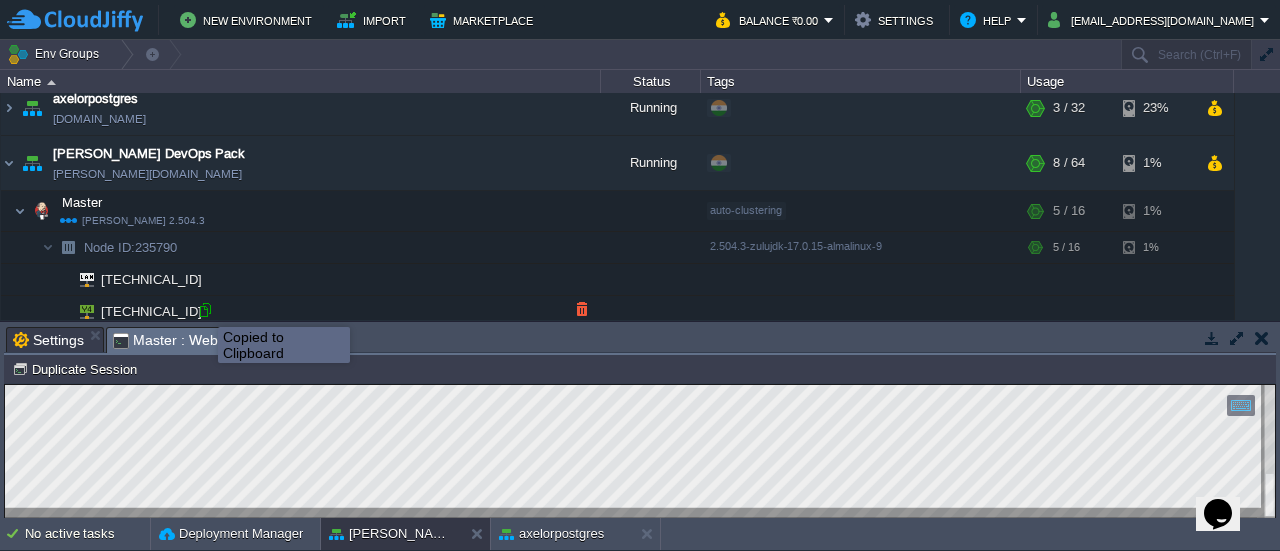 type on "[TECHNICAL_ID]" 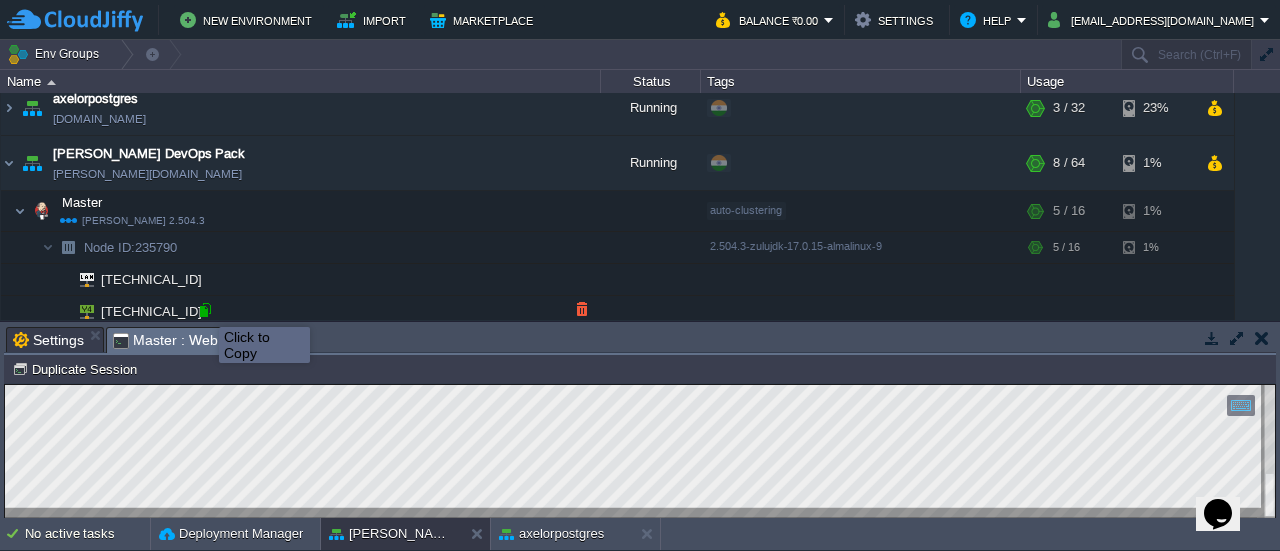 click at bounding box center (205, 310) 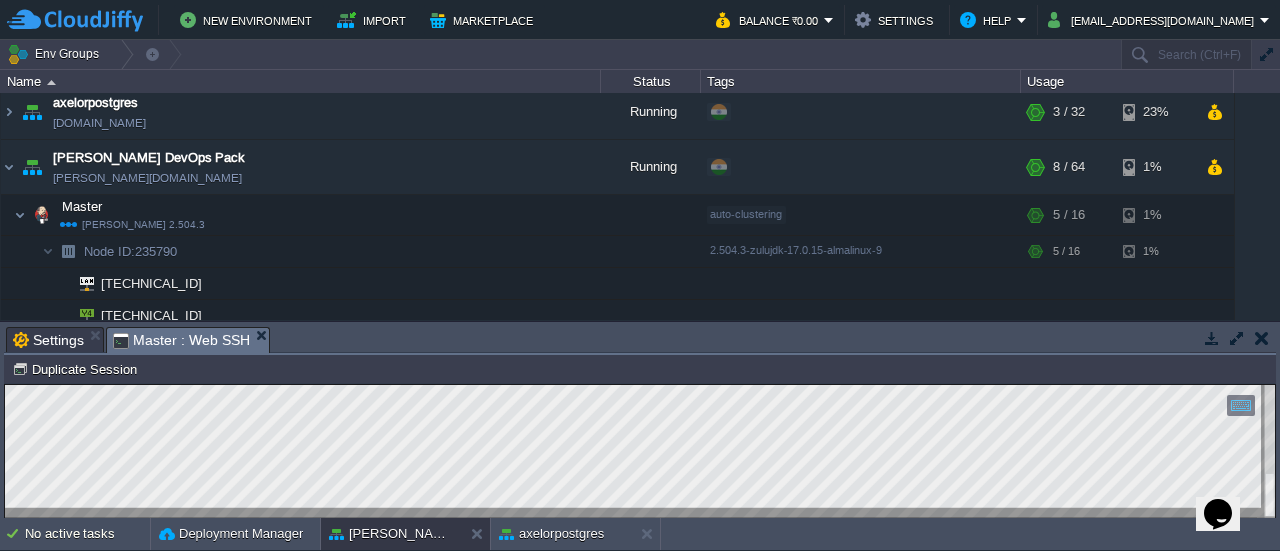 scroll, scrollTop: 4, scrollLeft: 0, axis: vertical 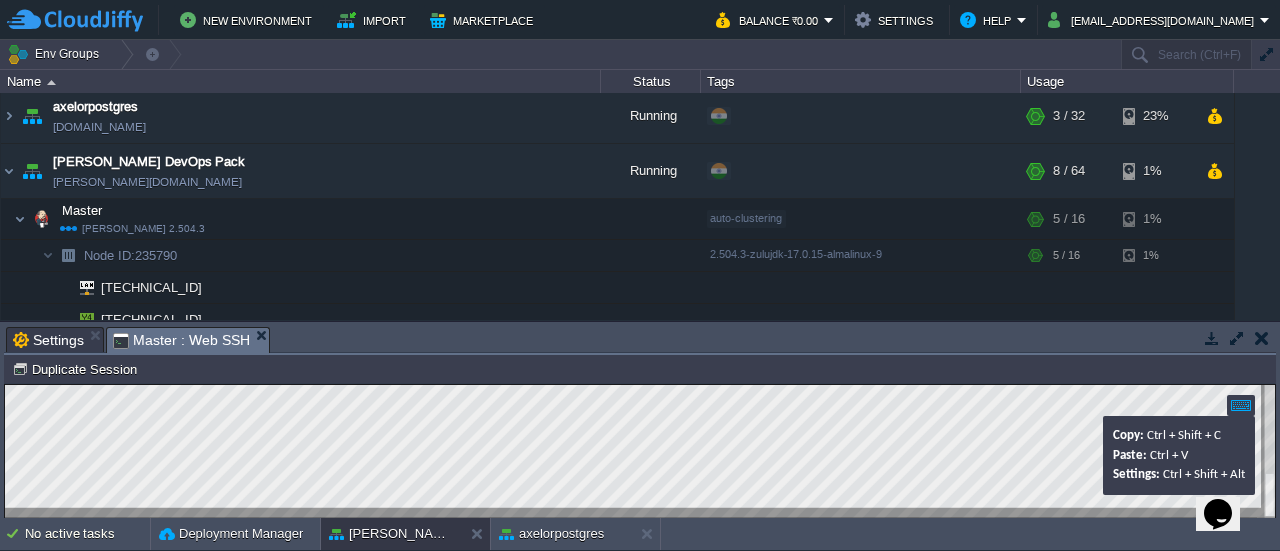 click at bounding box center [1241, 405] 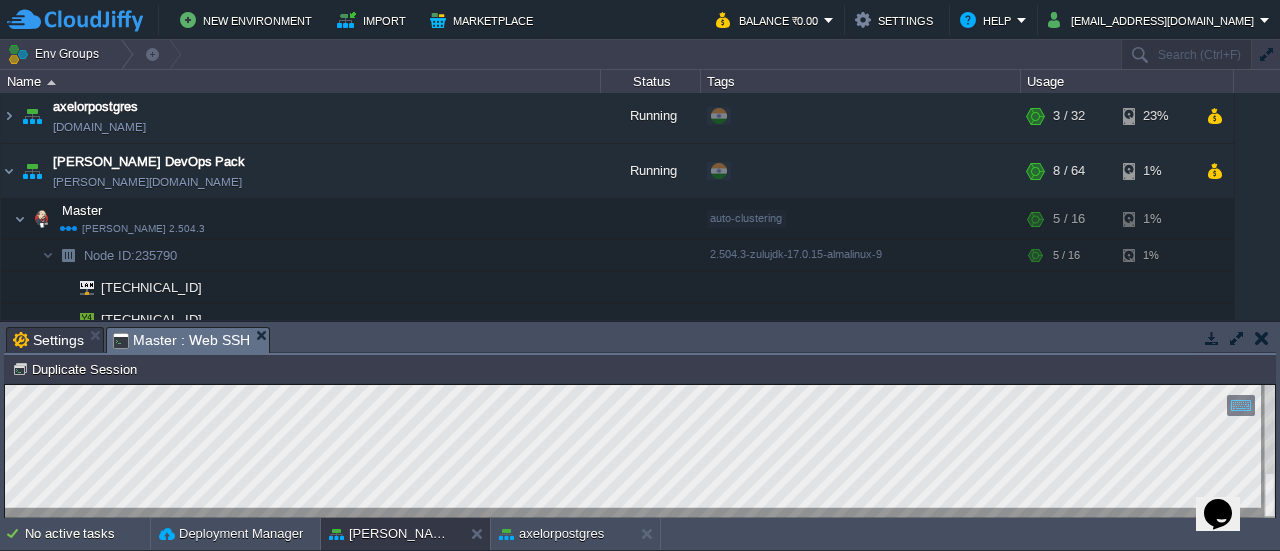 click at bounding box center (1237, 338) 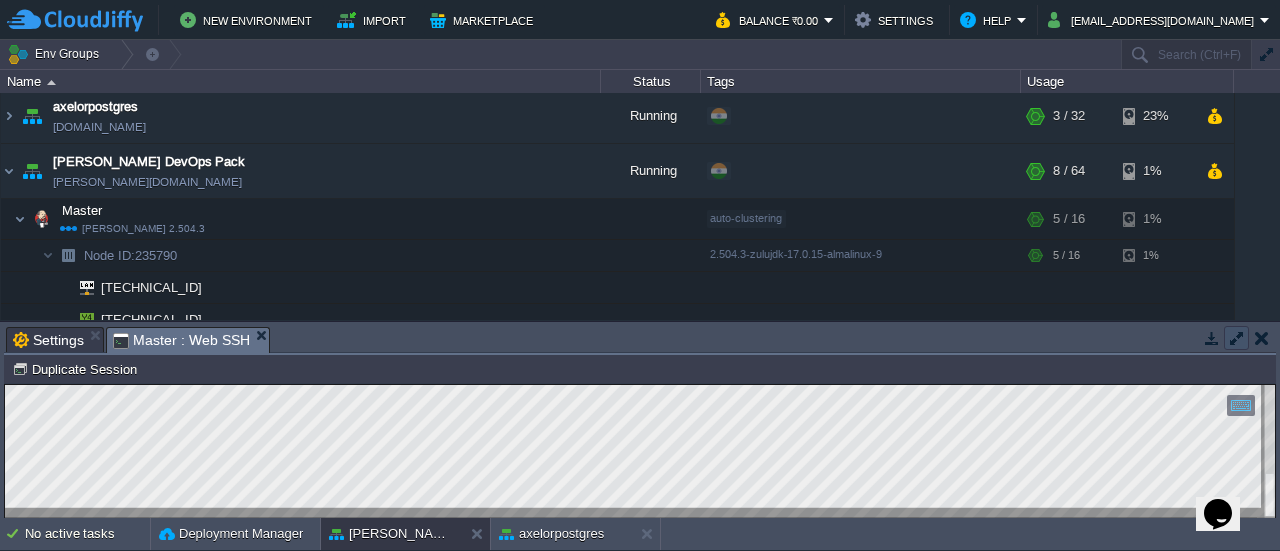 click at bounding box center (1237, 338) 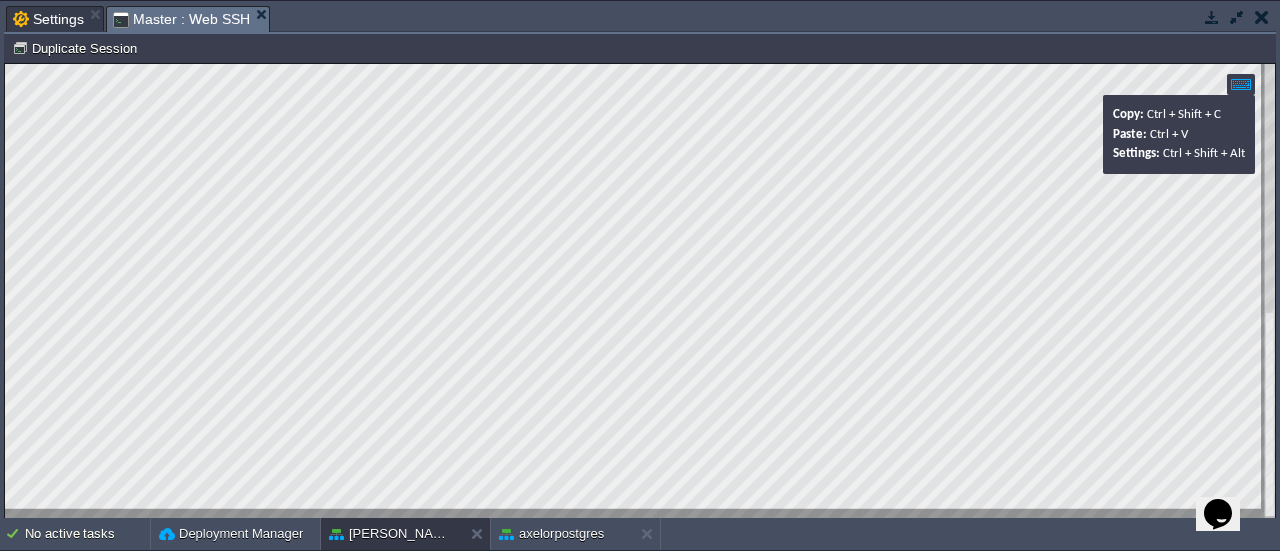click at bounding box center (1241, 84) 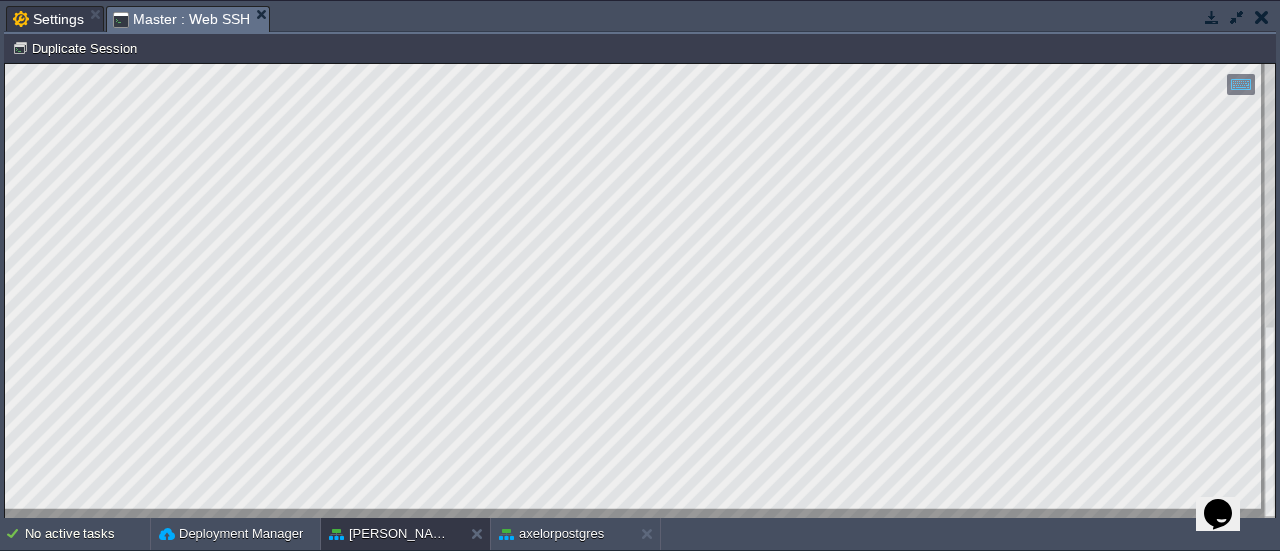 type on "GGQytl18638" 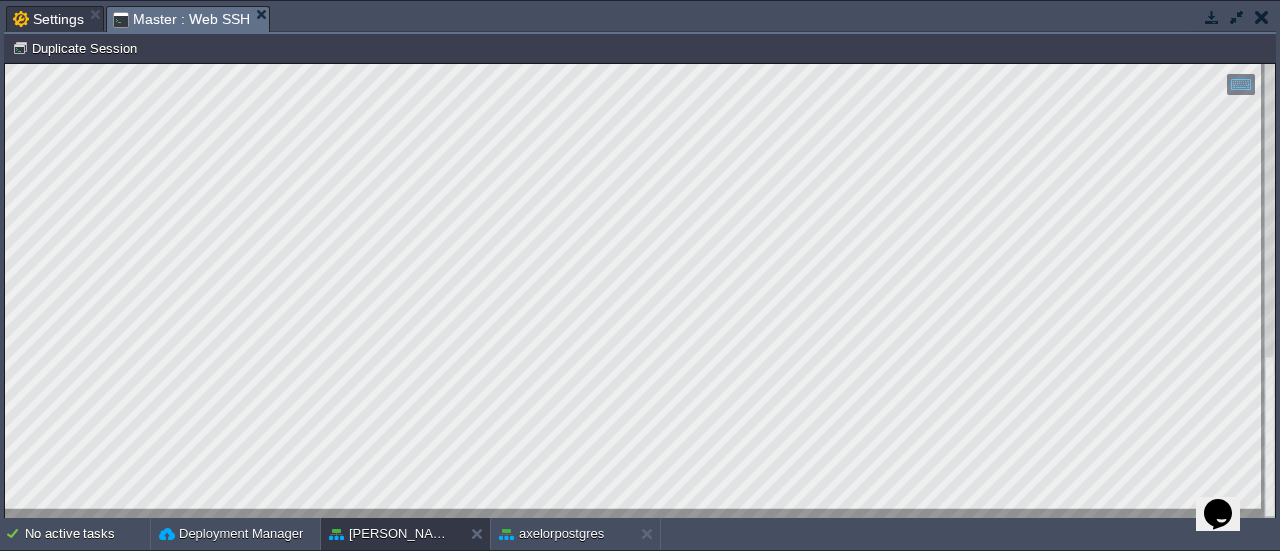 click 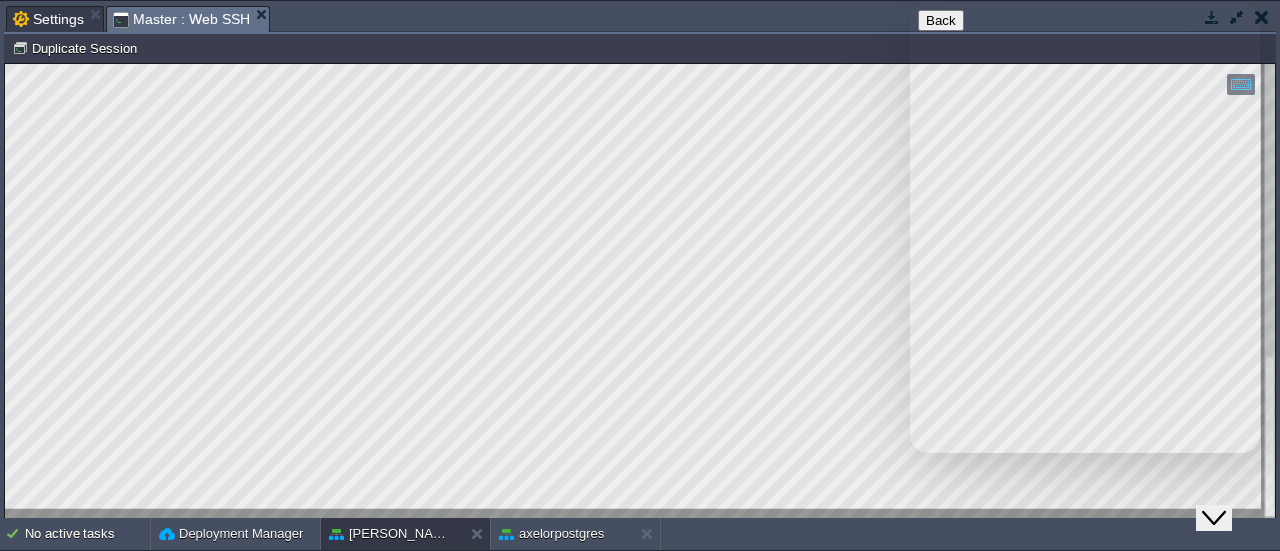 click on "We typically reply in a few minutes" at bounding box center (1085, 593) 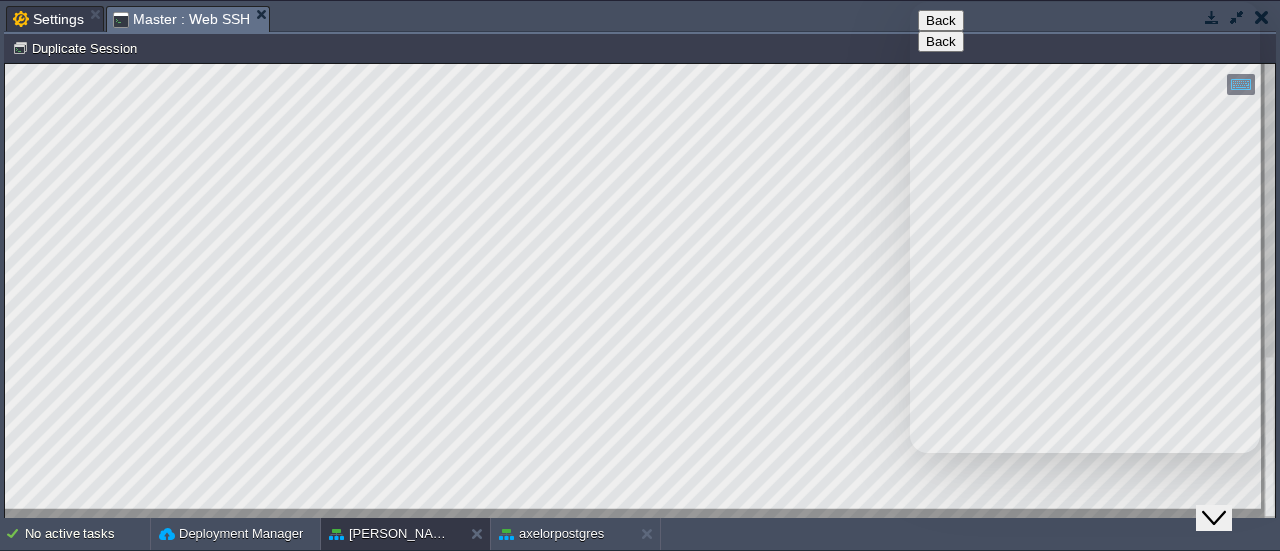 click on "[EMAIL_ADDRESS][DOMAIN_NAME]" at bounding box center (1022, 629) 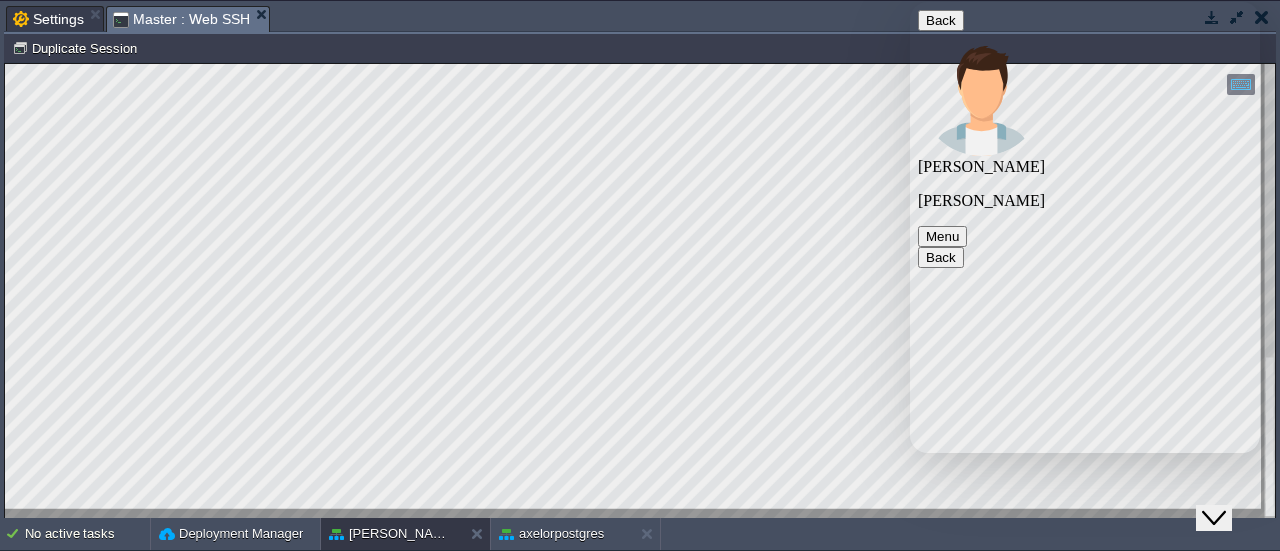 click at bounding box center [910, 2] 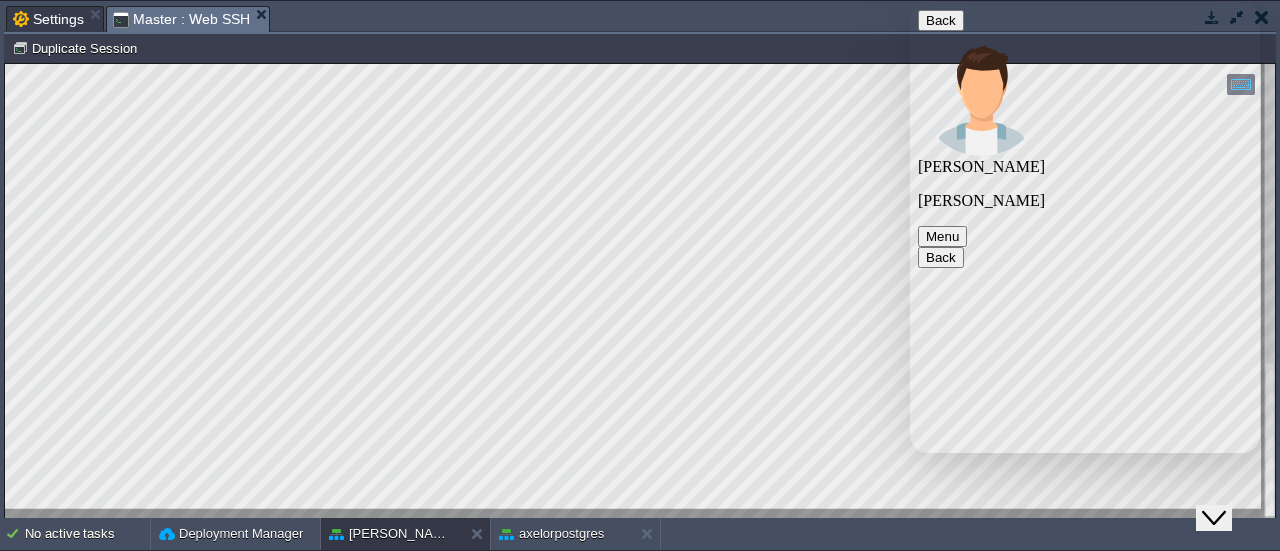 click at bounding box center (910, 2) 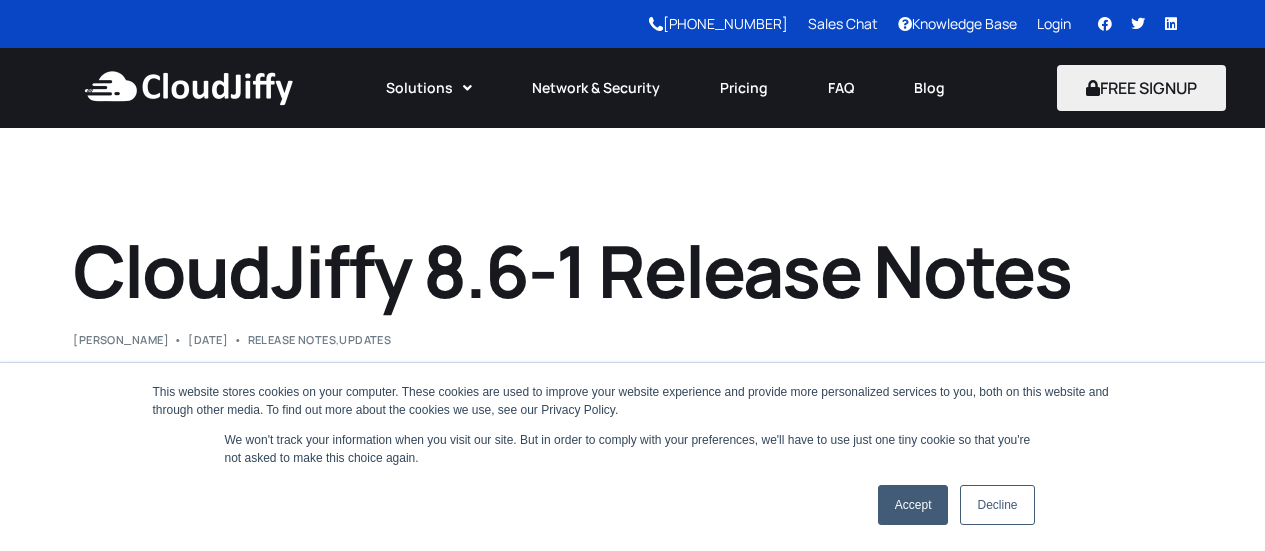 scroll, scrollTop: 0, scrollLeft: 0, axis: both 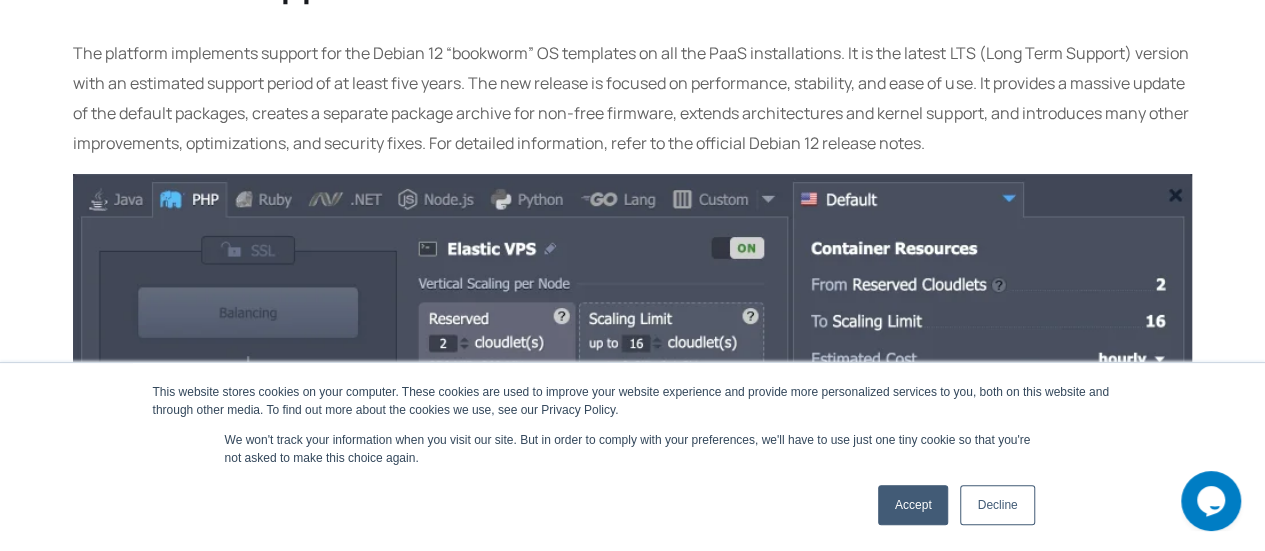 click on "Accept" at bounding box center (913, 505) 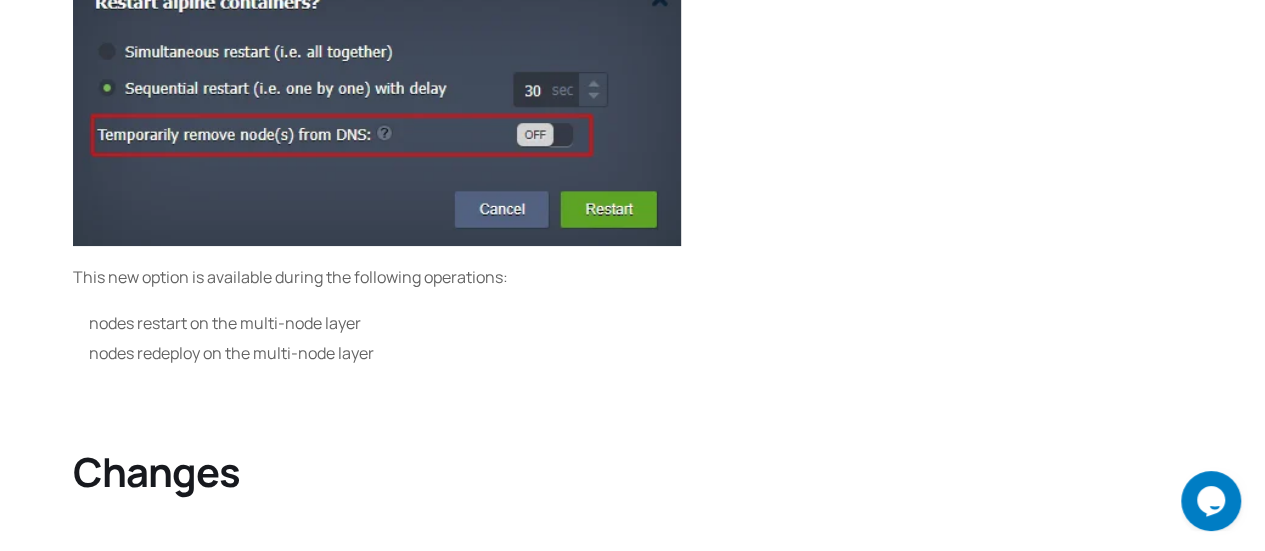 scroll, scrollTop: 0, scrollLeft: 0, axis: both 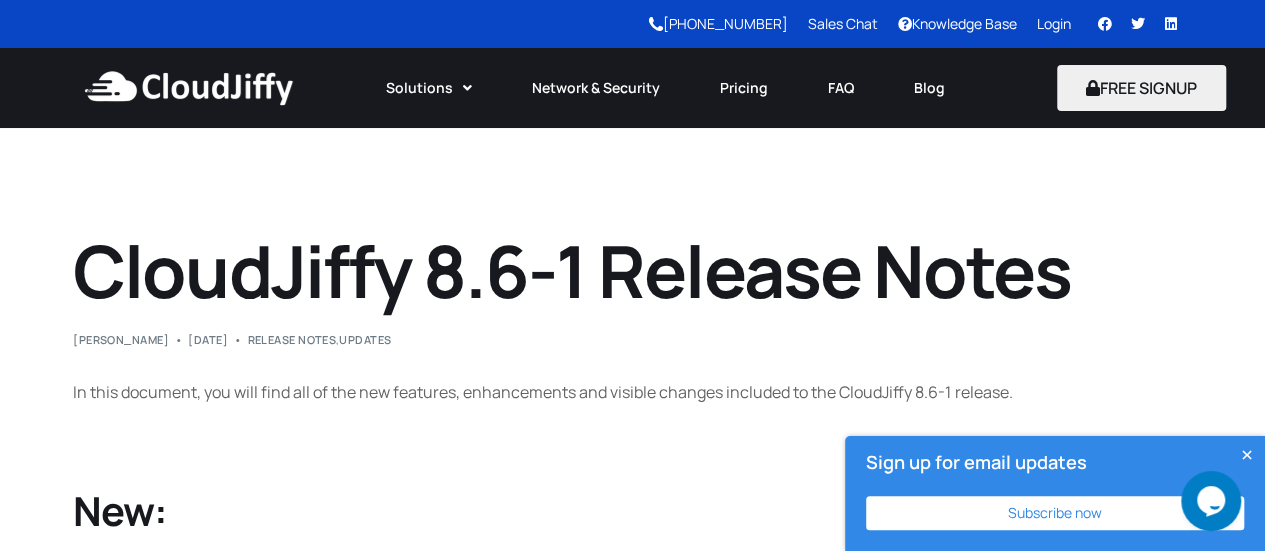 click on "In this document, you will find all of the new features, enhancements and visible changes included to the CloudJiffy 8.6-1 release. New:  Ubuntu 23 Support: The platform introduces support for the latest version of one of the most popular Linux distributions – Ubuntu 23.04 (Lunar Lobster). The release introduces a lot of software updates, security improvements, and bug fixes for those who need the most up-to-date patches. However, if you prefer Long Term Support, it is recommended to stick with Ubuntu 22.04 LTS. The Ubuntu 23.04 distribution support is automatically available through the appropriate base operating system template (for custom Docker containers). Also, the Ubuntu 22.10 template was deprecated due to the version’s official end of life. Debian 12 Support: Also, Debian 12 was added as an out-of-box Elastic VPS stack in the platform dashboard. Excluding Nodes from DNS during Sequential Actions: This new option is available during the following operations: nodes restart on the multi-node layer" at bounding box center [632, 7379] 